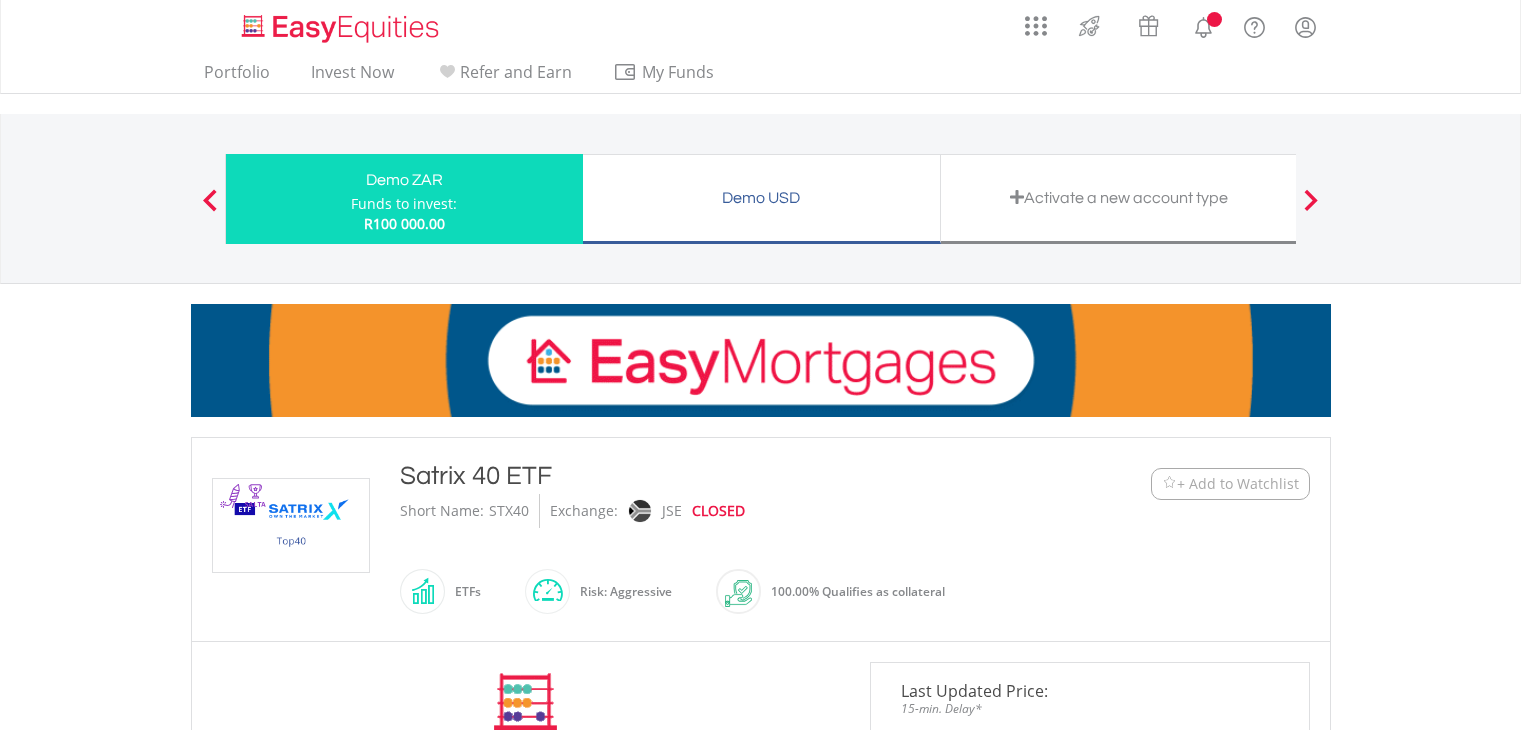 scroll, scrollTop: 0, scrollLeft: 0, axis: both 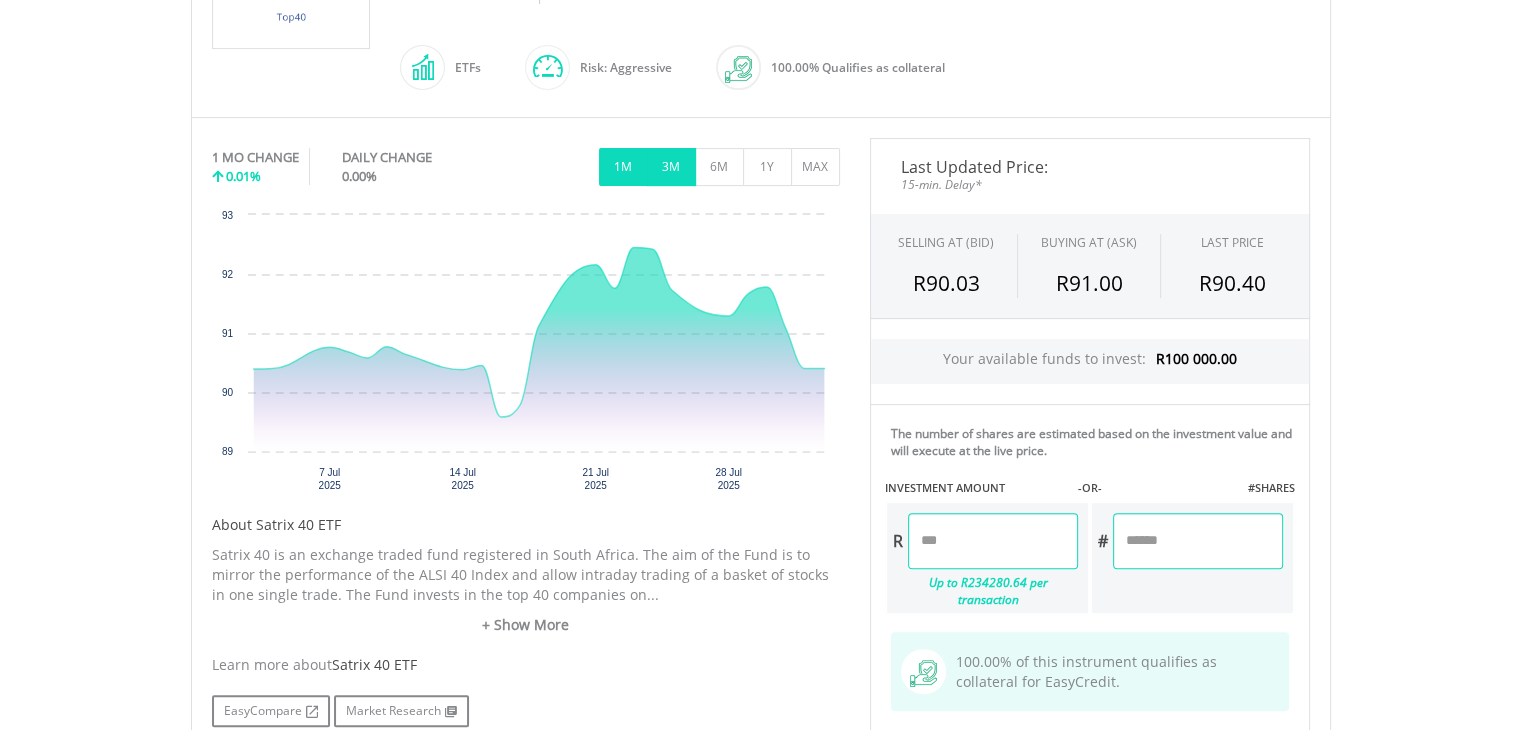 click on "3M" at bounding box center (671, 167) 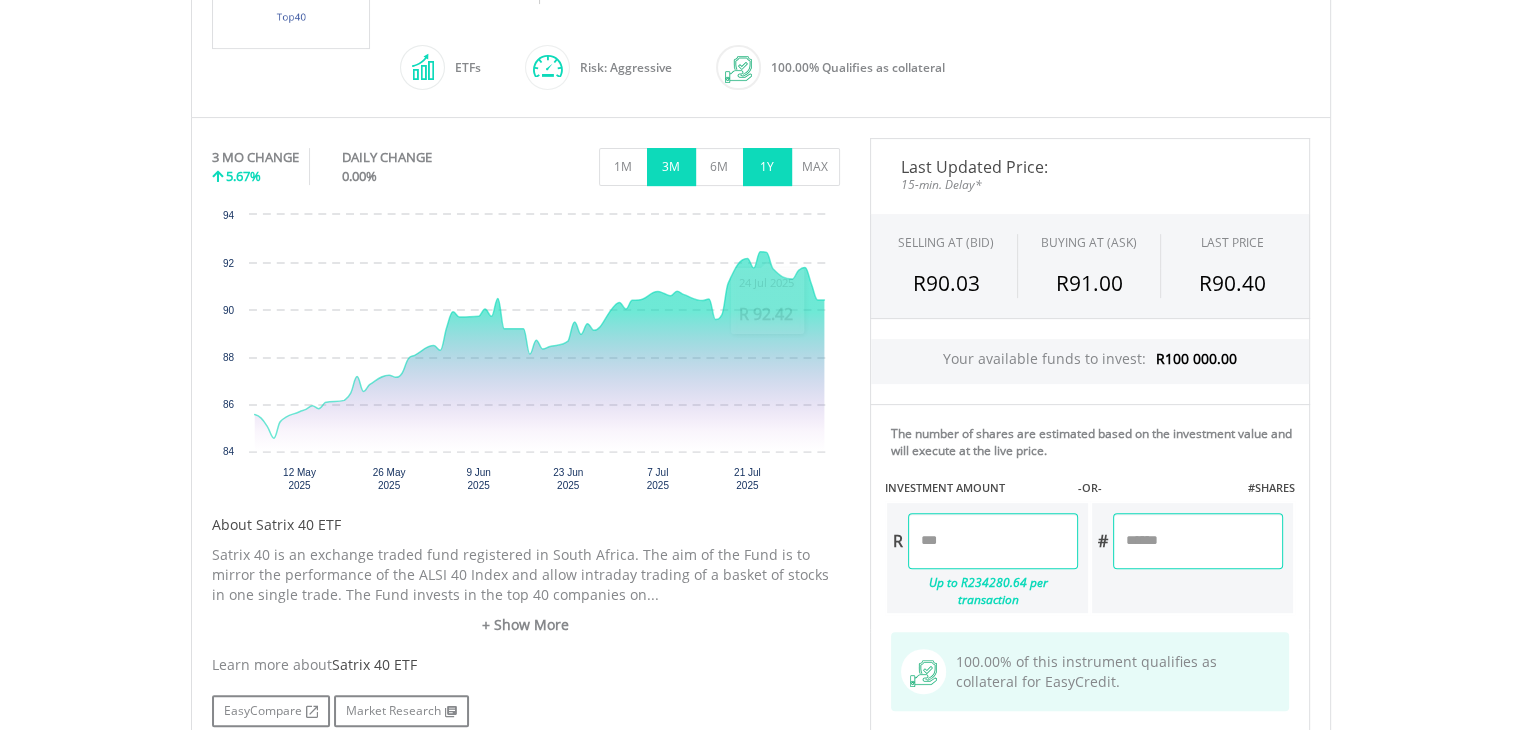 click on "1Y" at bounding box center [767, 167] 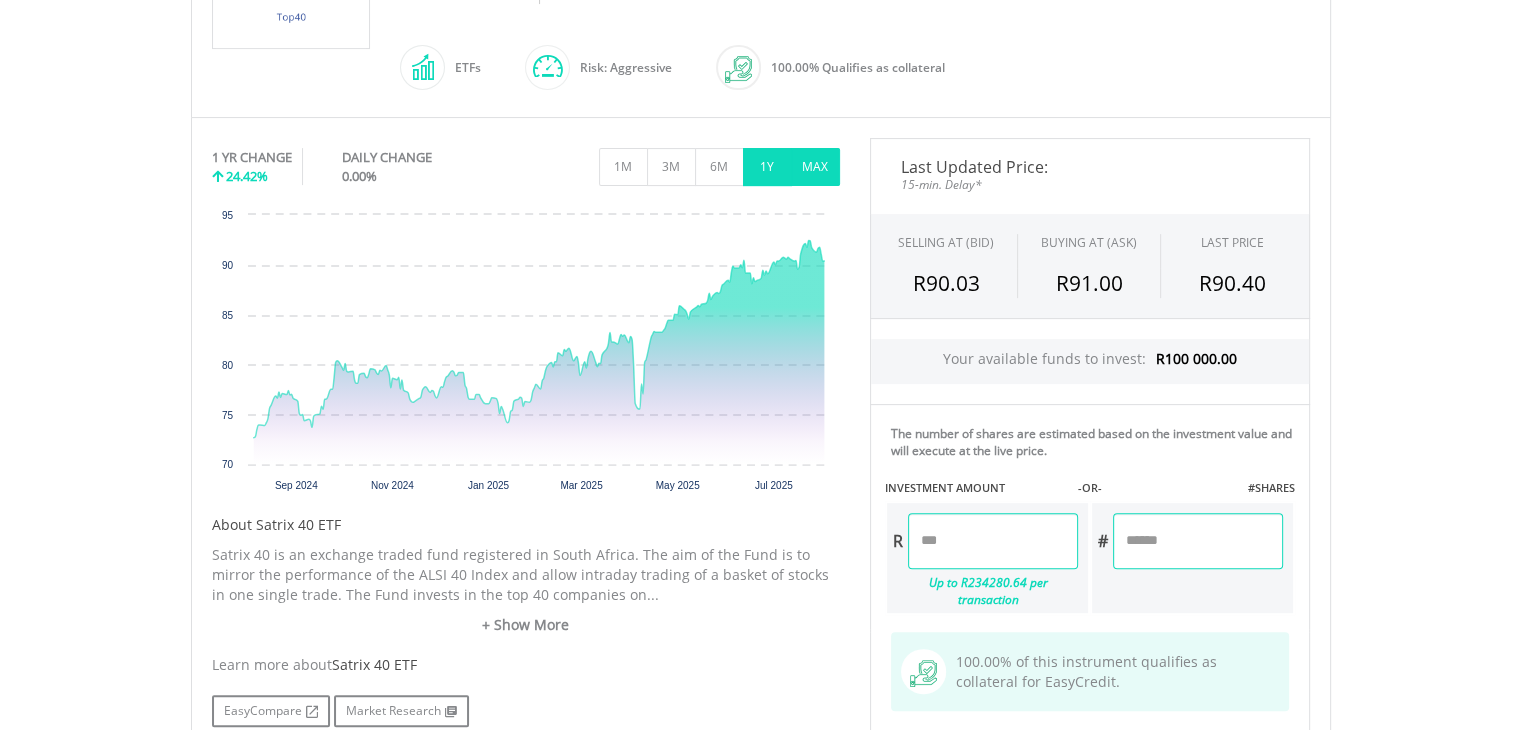click on "MAX" at bounding box center (815, 167) 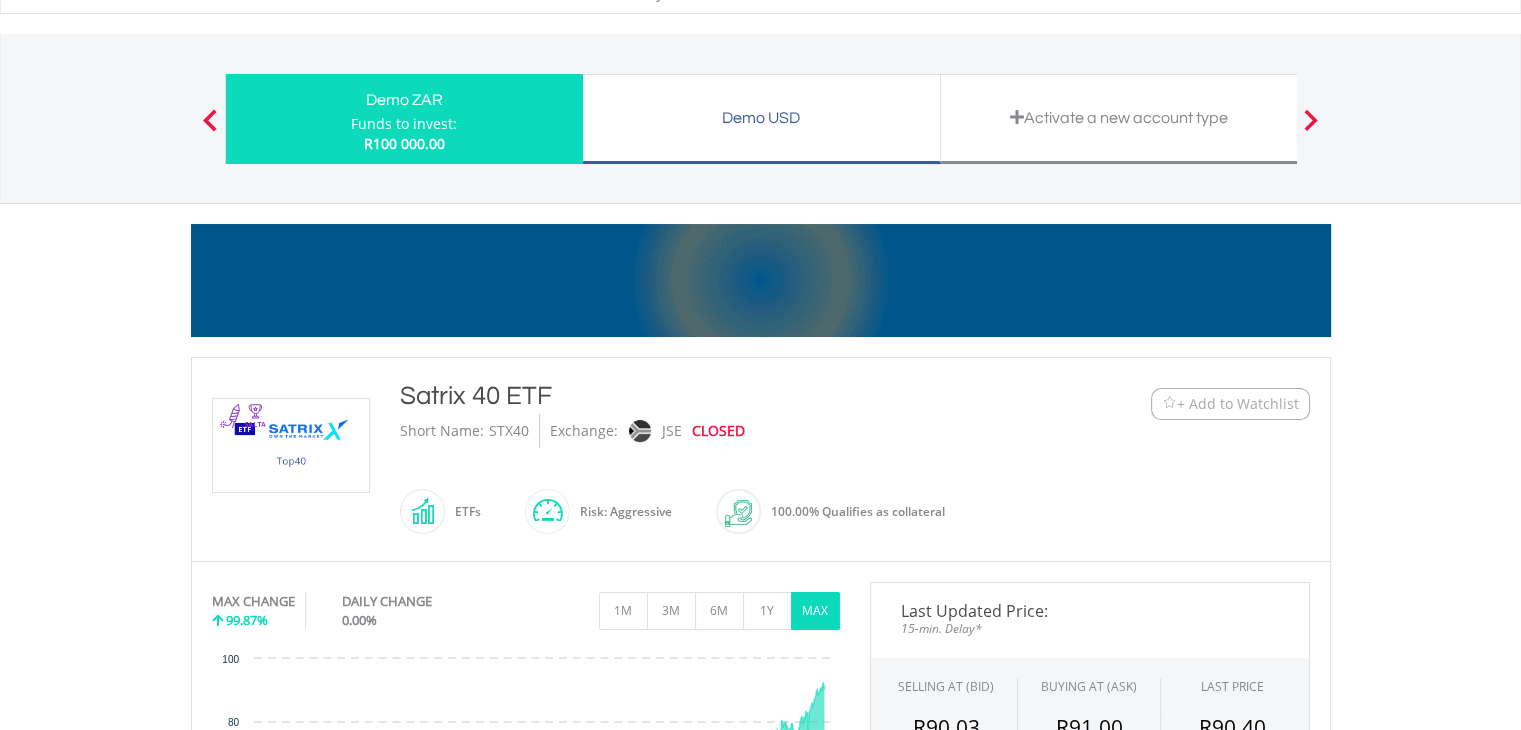 scroll, scrollTop: 0, scrollLeft: 0, axis: both 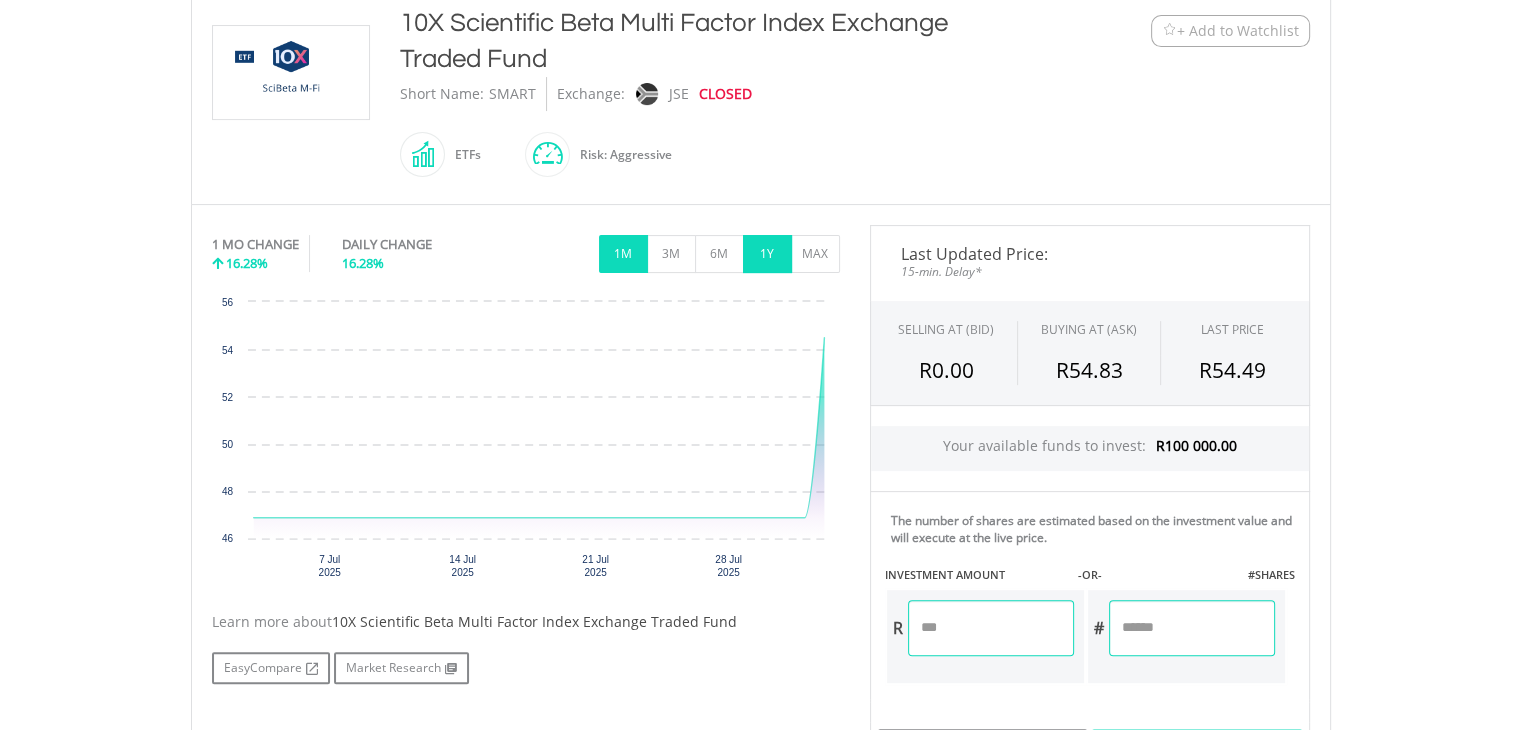 click on "1Y" at bounding box center [767, 254] 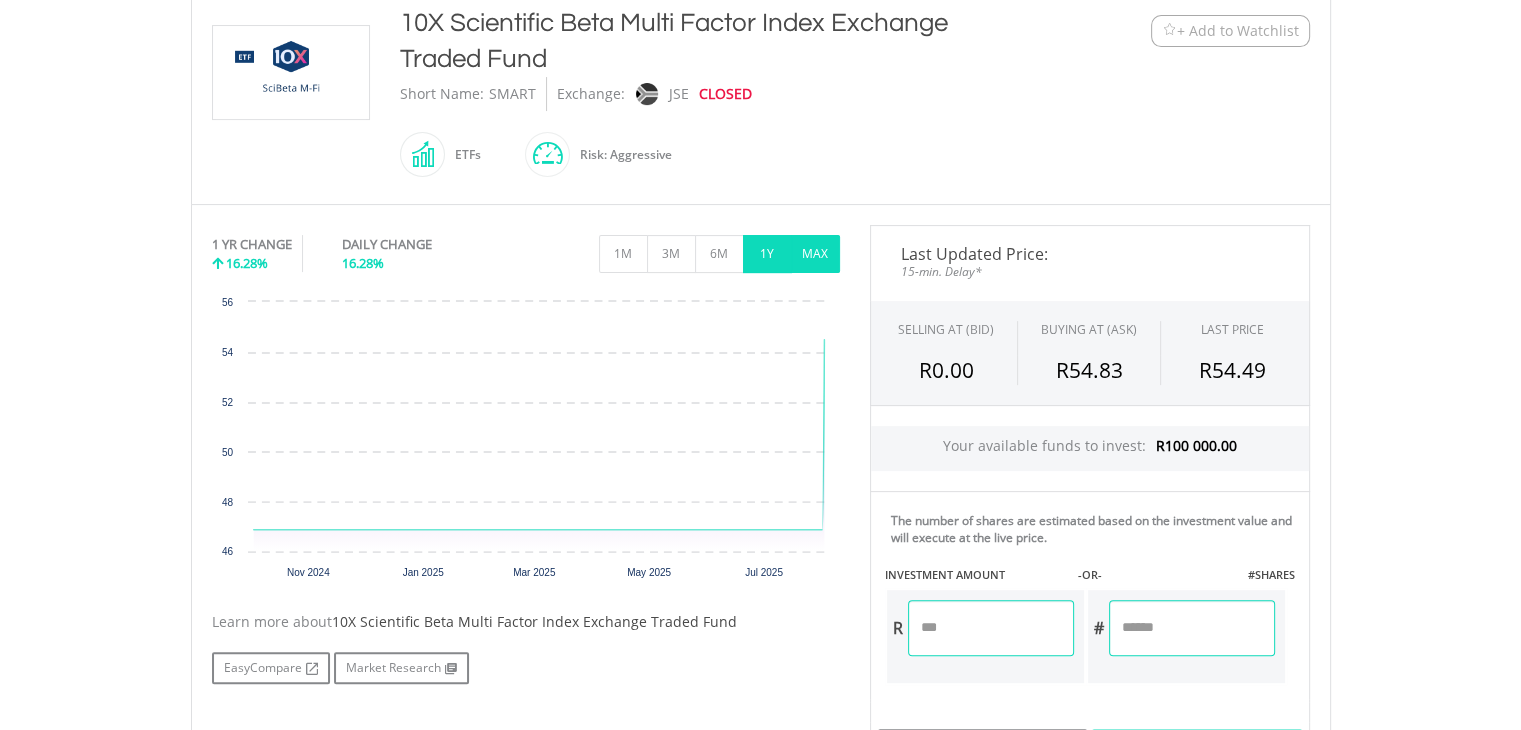 click on "MAX" at bounding box center (815, 254) 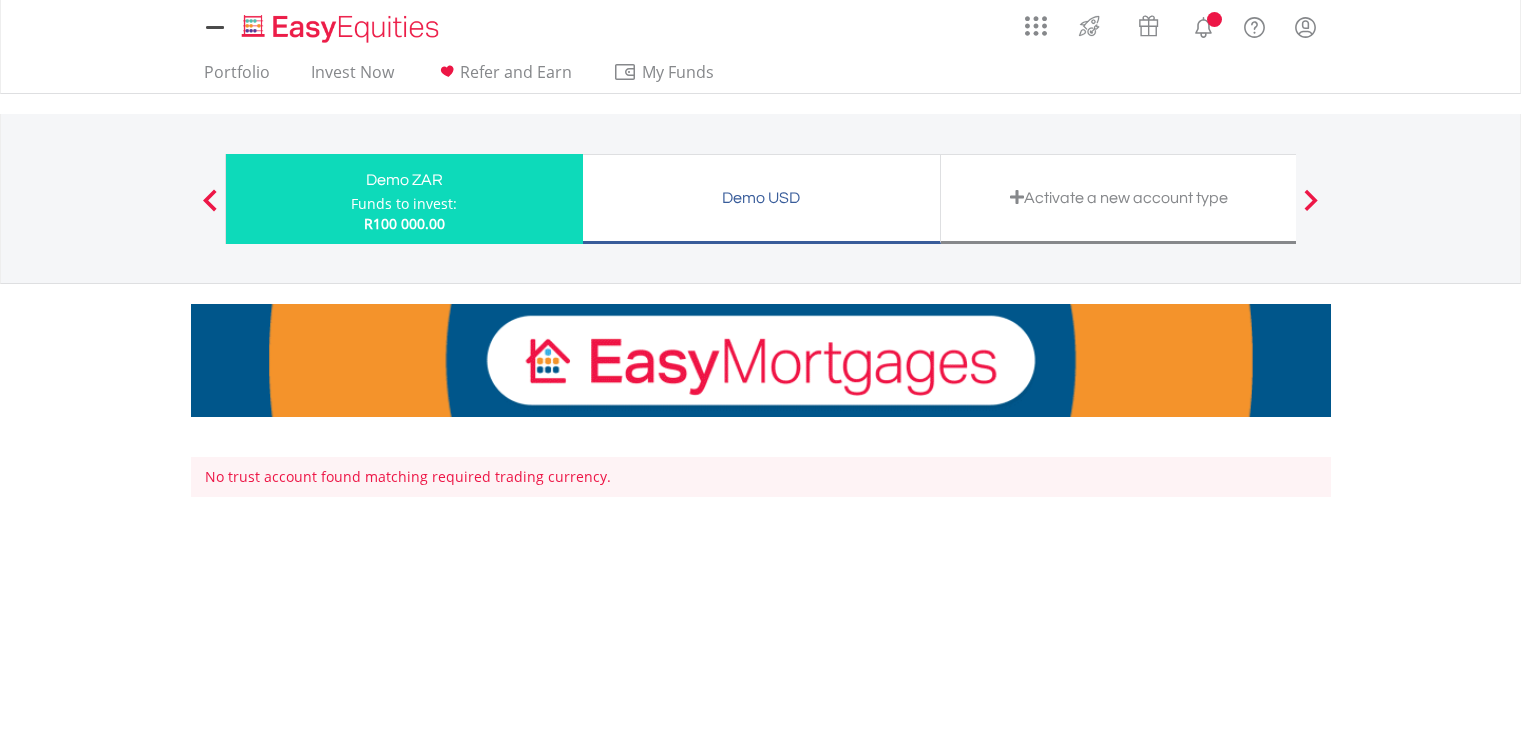 scroll, scrollTop: 0, scrollLeft: 0, axis: both 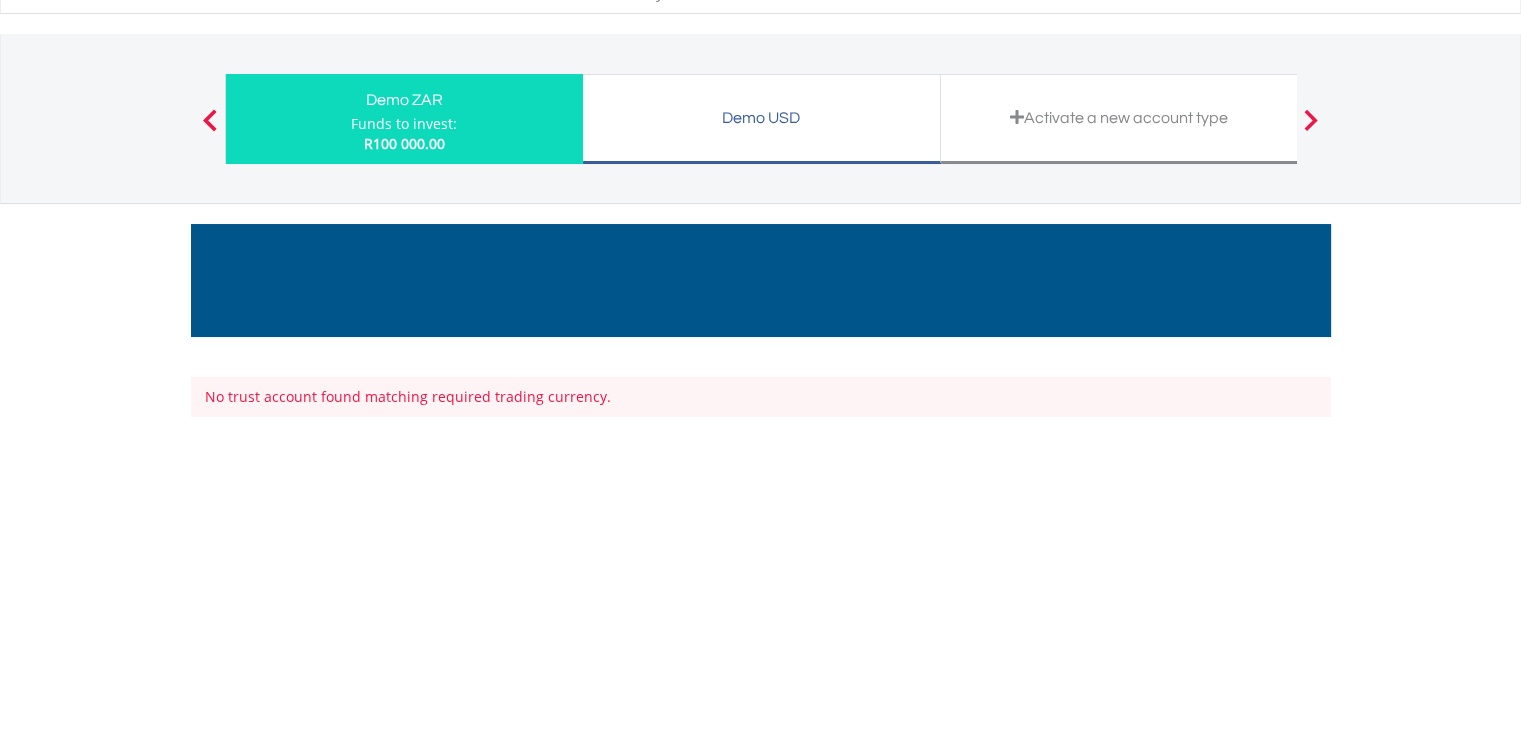 click on "Demo USD
Funds to invest:
R100 000.00" at bounding box center (762, 119) 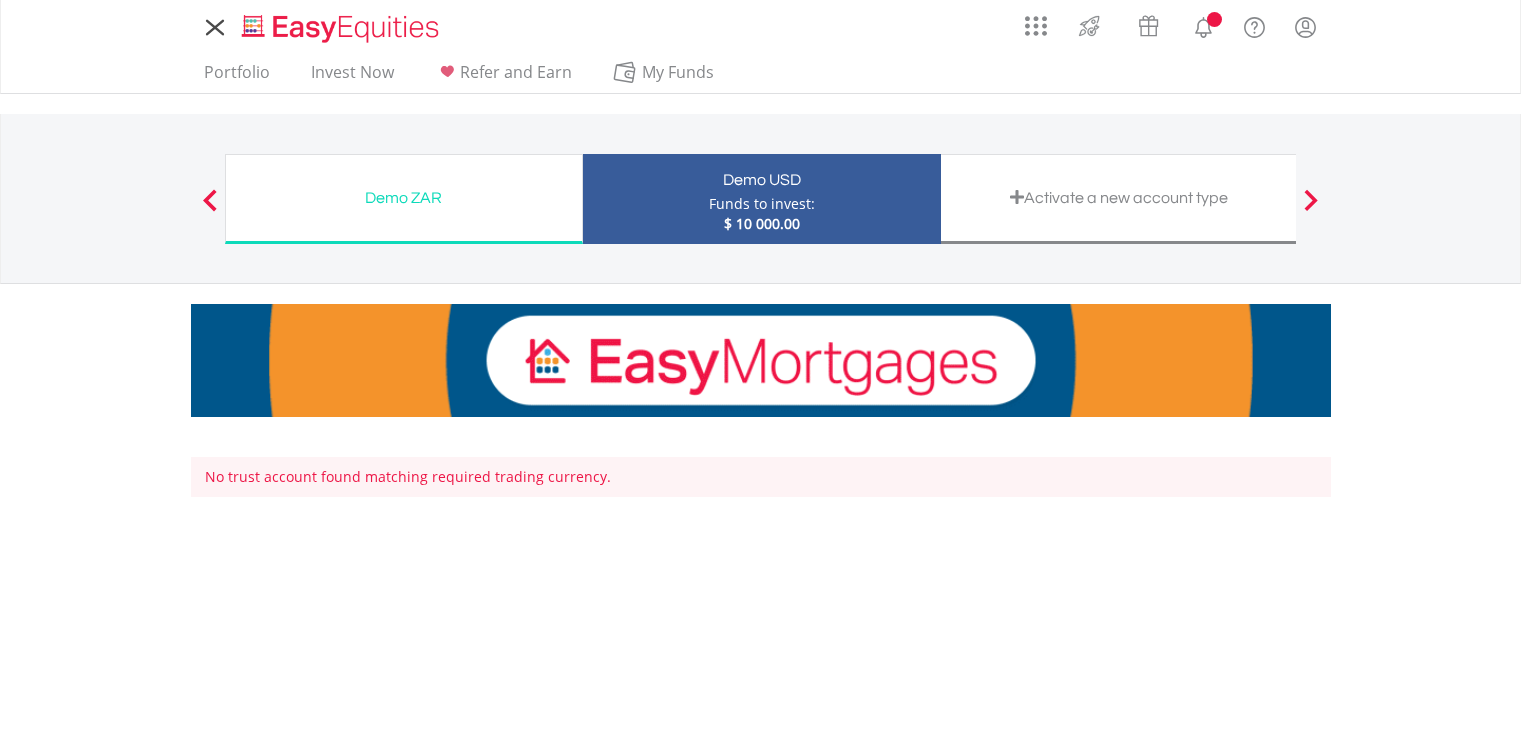 scroll, scrollTop: 0, scrollLeft: 0, axis: both 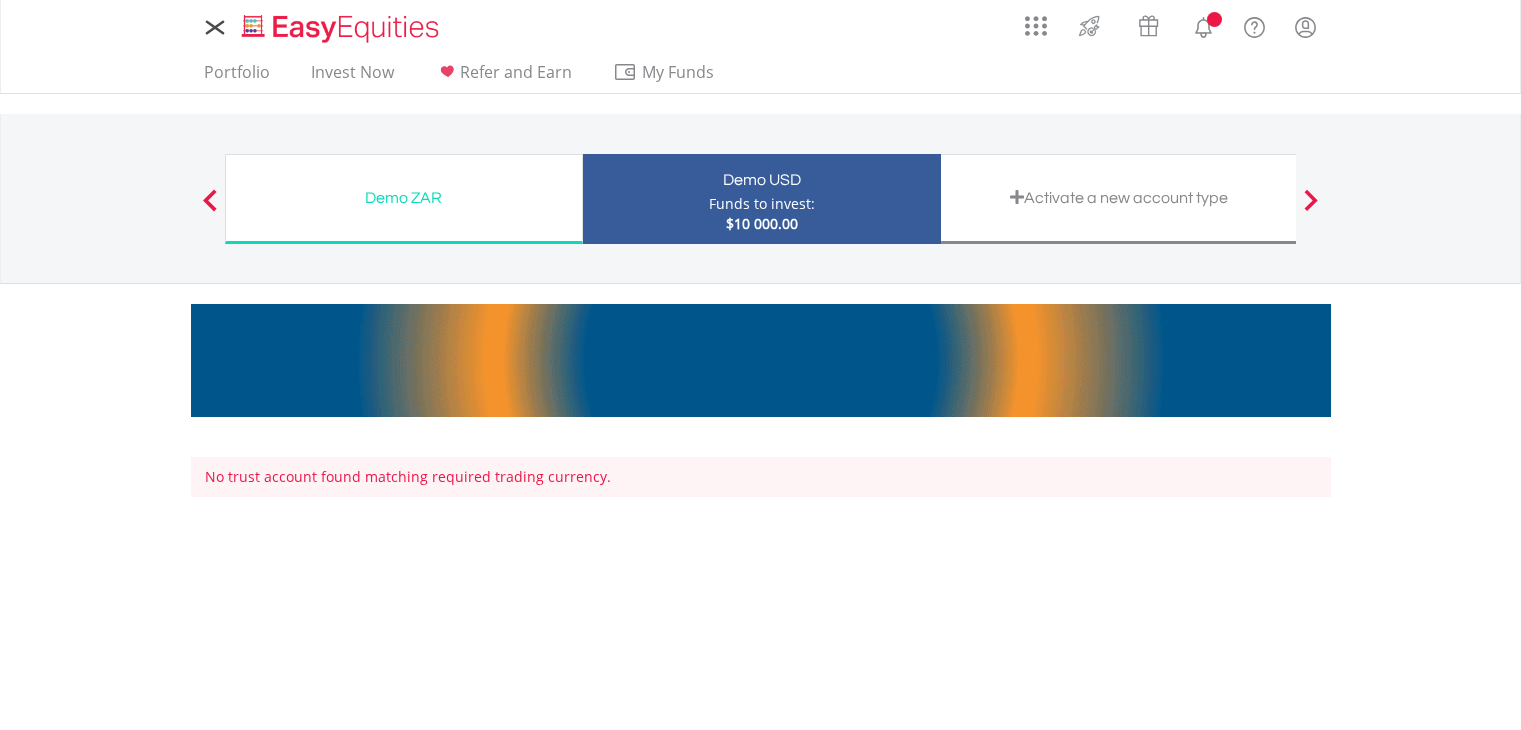 click on "Activate a new account type" at bounding box center (1120, 199) 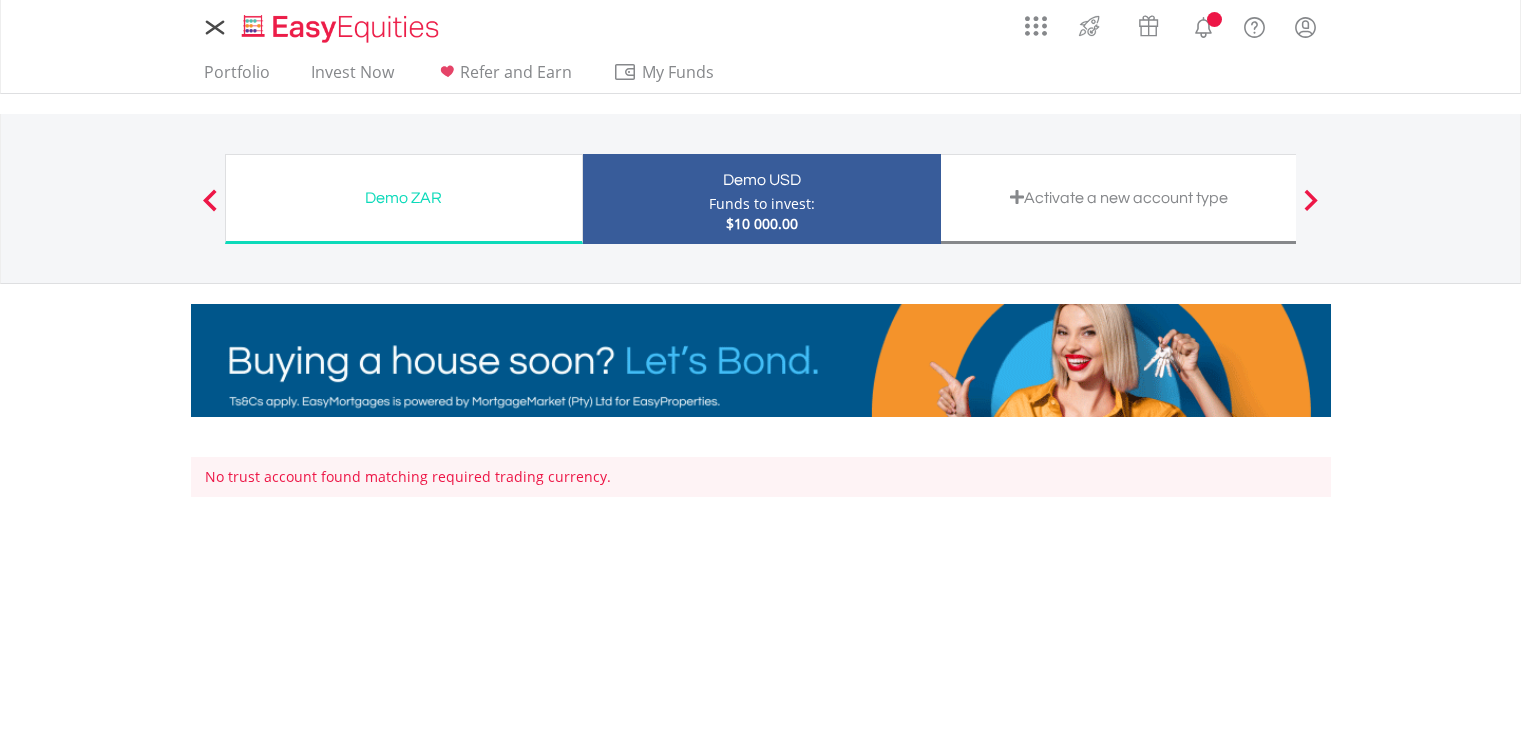 scroll, scrollTop: 0, scrollLeft: 0, axis: both 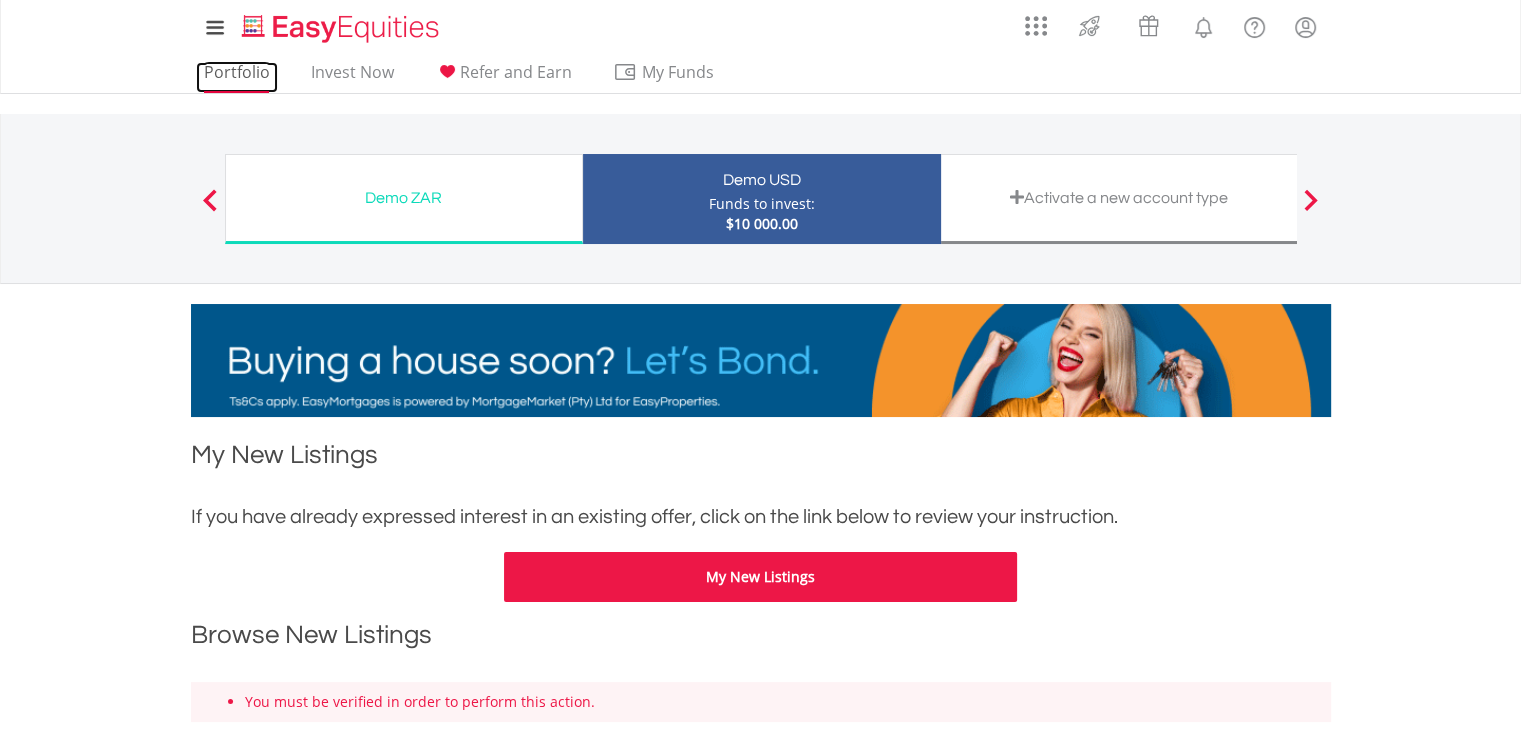 click on "Portfolio" at bounding box center [237, 77] 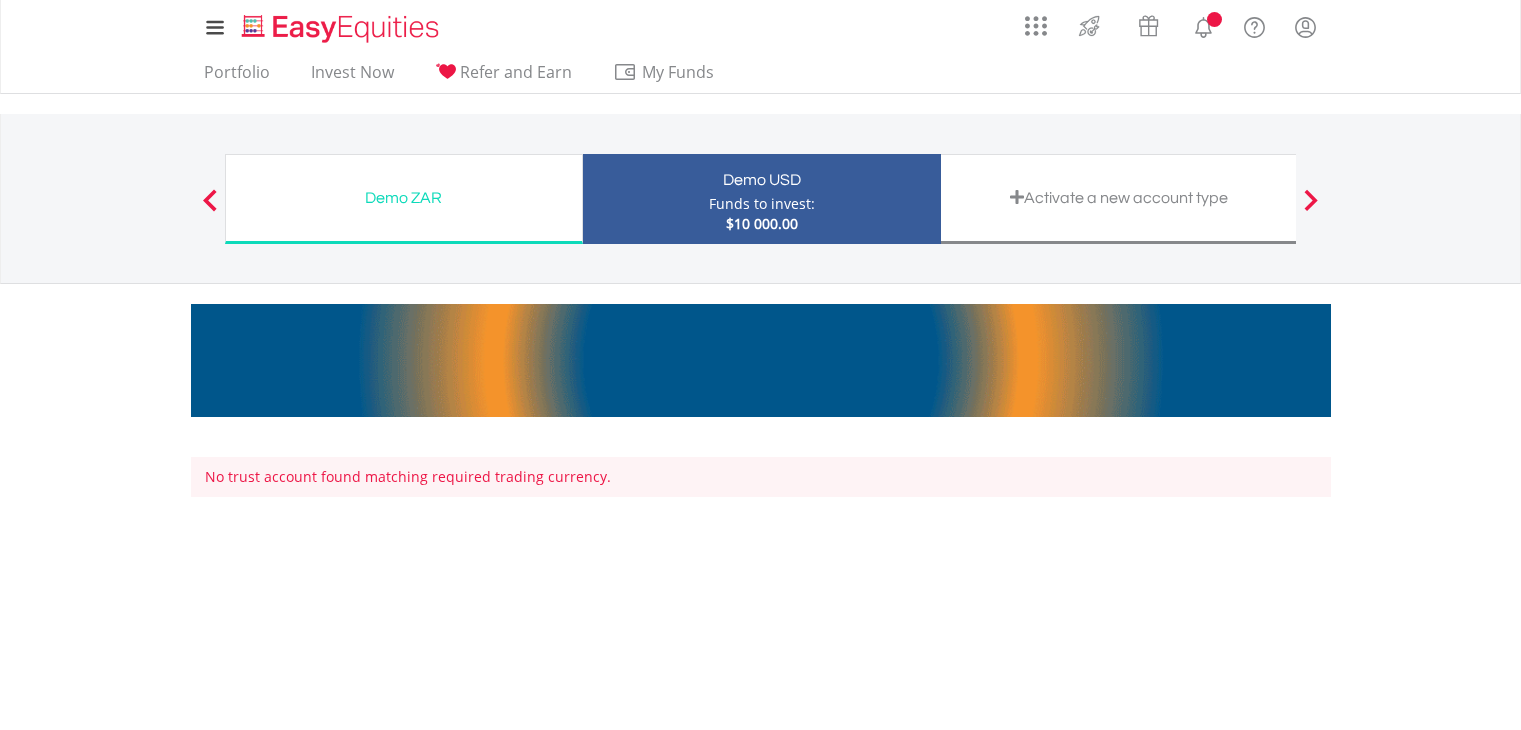 scroll, scrollTop: 0, scrollLeft: 0, axis: both 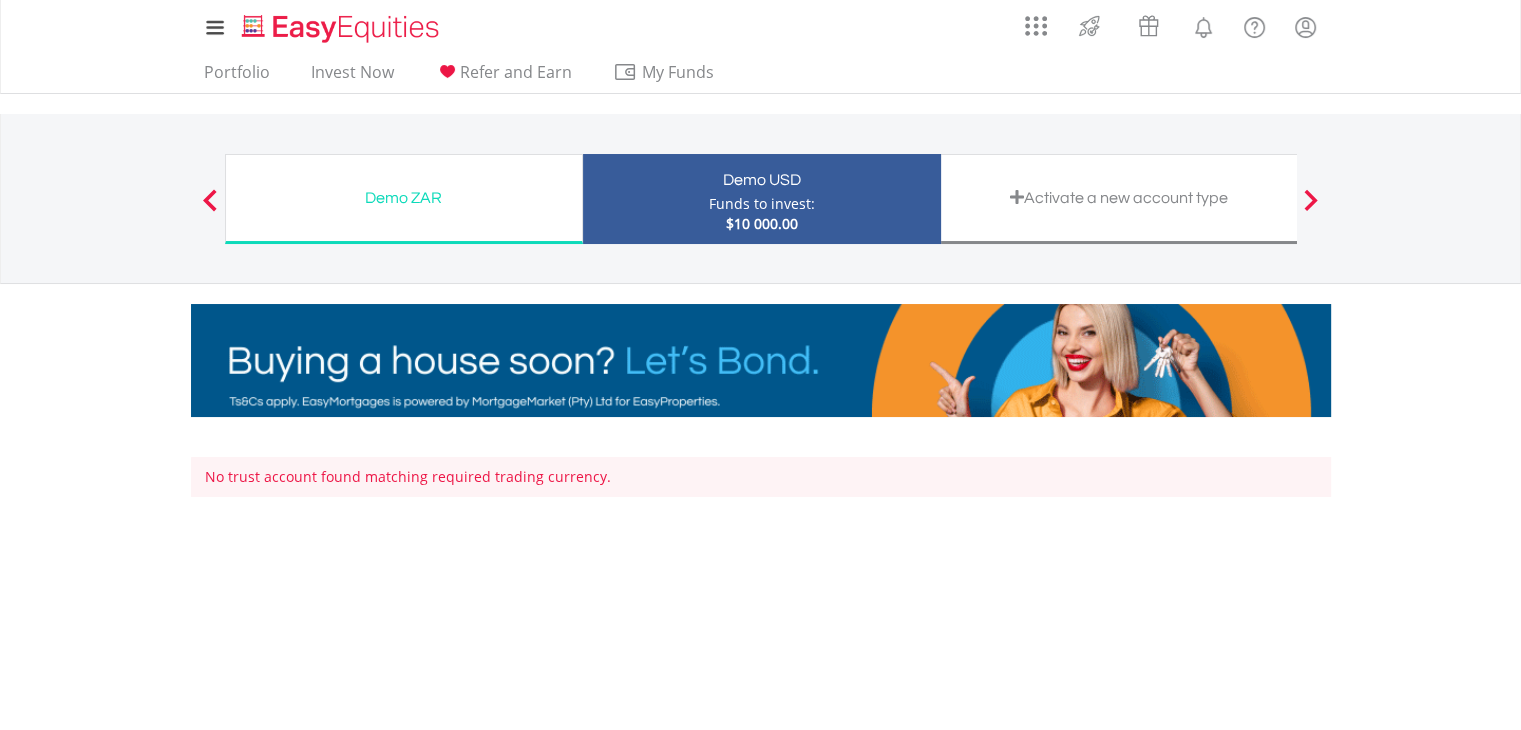 click on "Demo ZAR
Funds to invest:
$10 000.00" at bounding box center [404, 199] 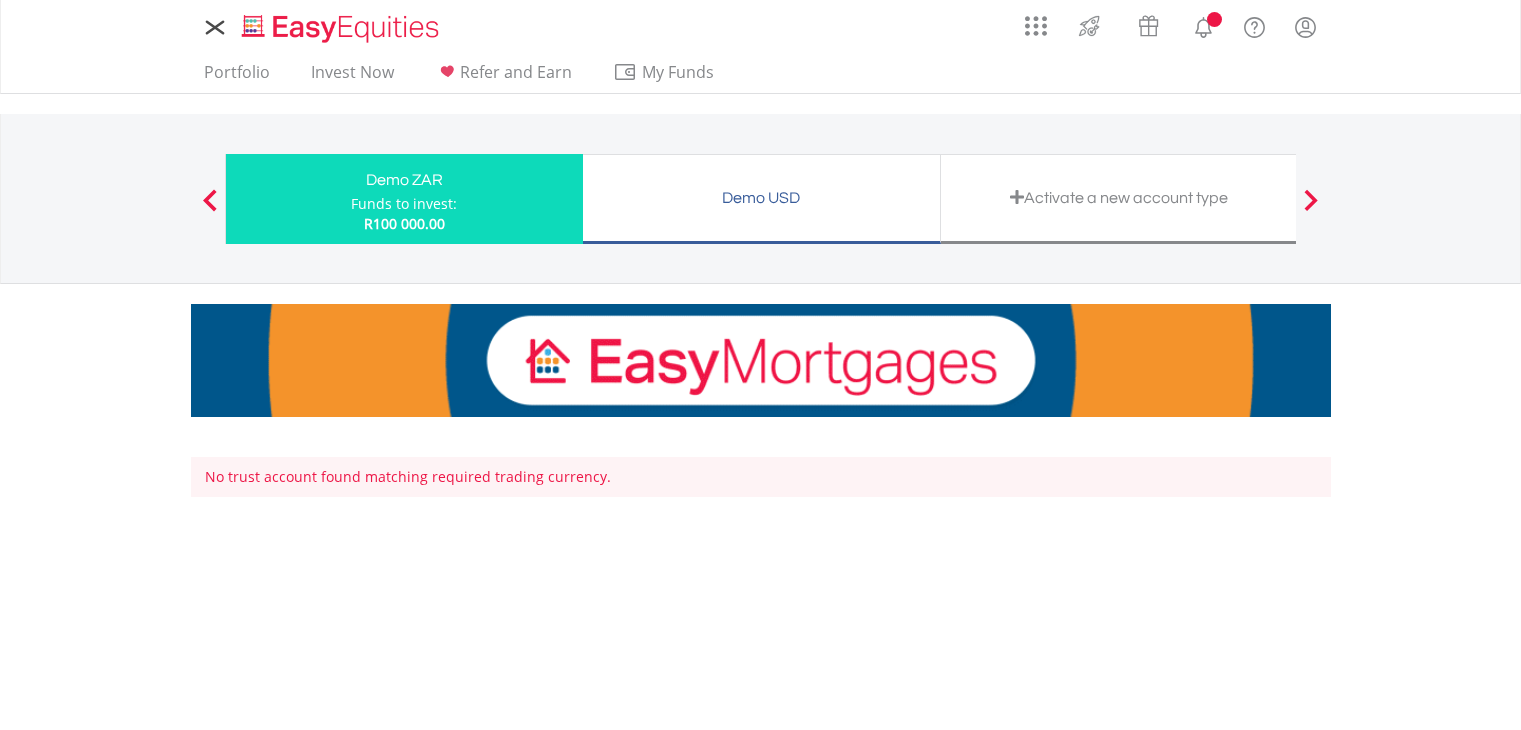 scroll, scrollTop: 0, scrollLeft: 0, axis: both 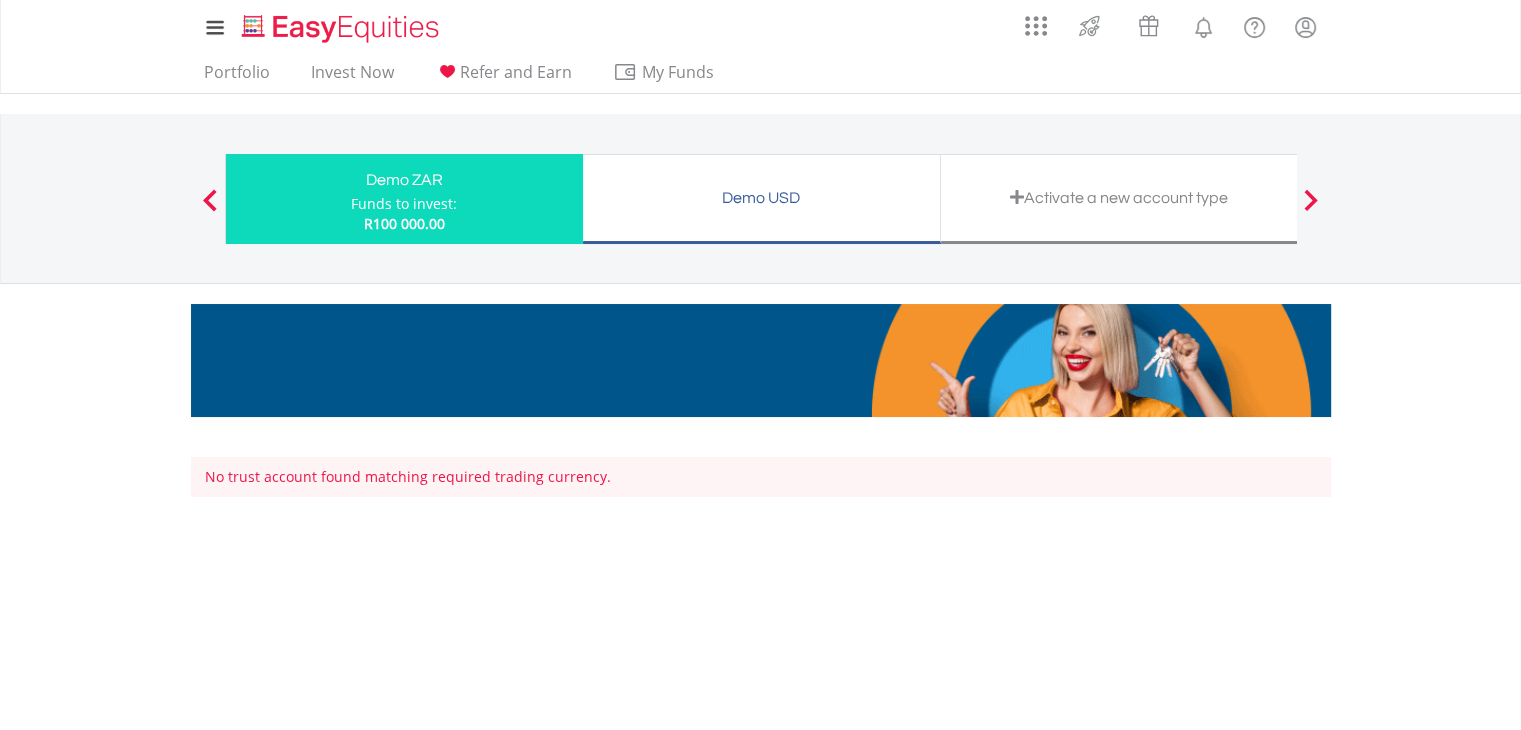 click on "No trust account found matching required trading currency." at bounding box center [761, 477] 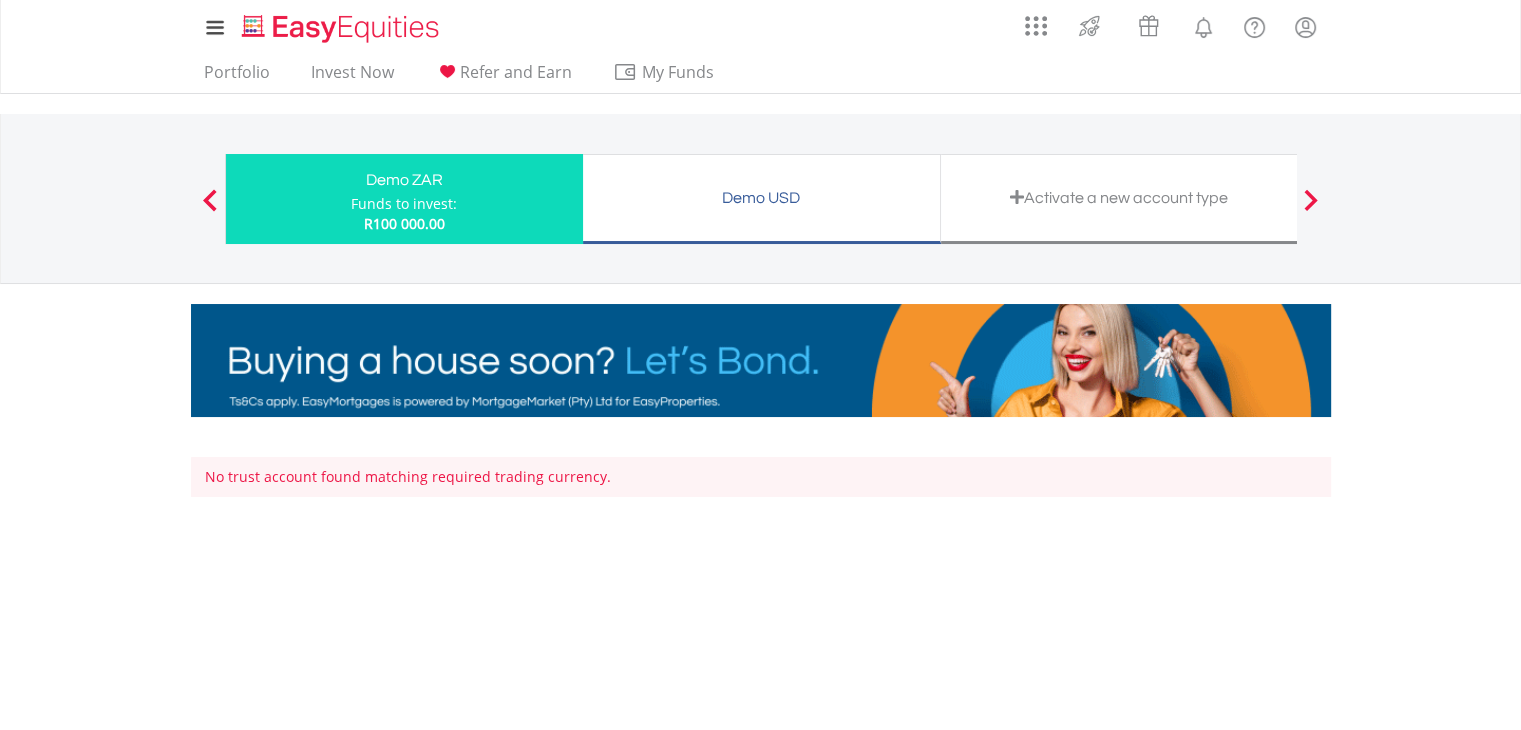 click on "Activate a new account type" at bounding box center [1120, 199] 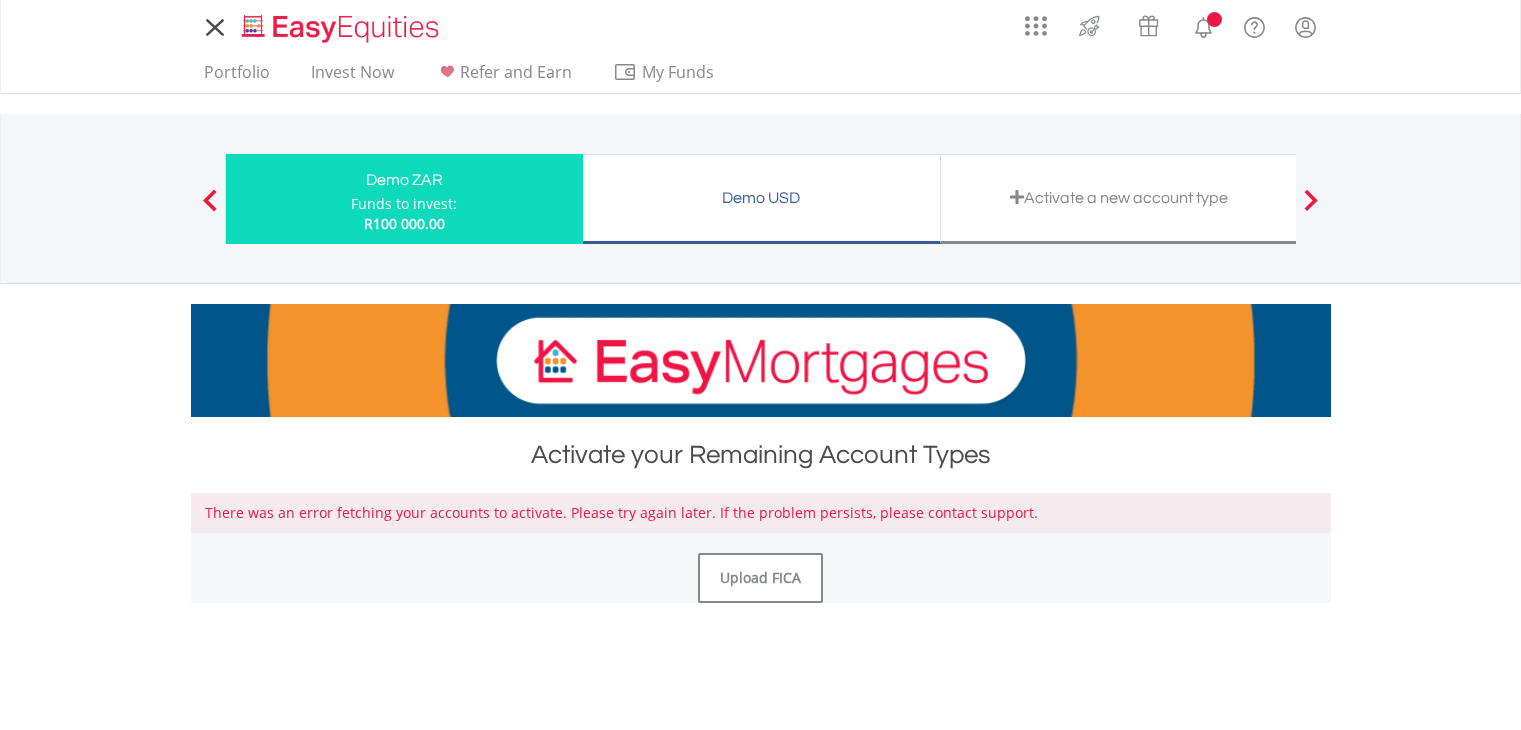 scroll, scrollTop: 0, scrollLeft: 0, axis: both 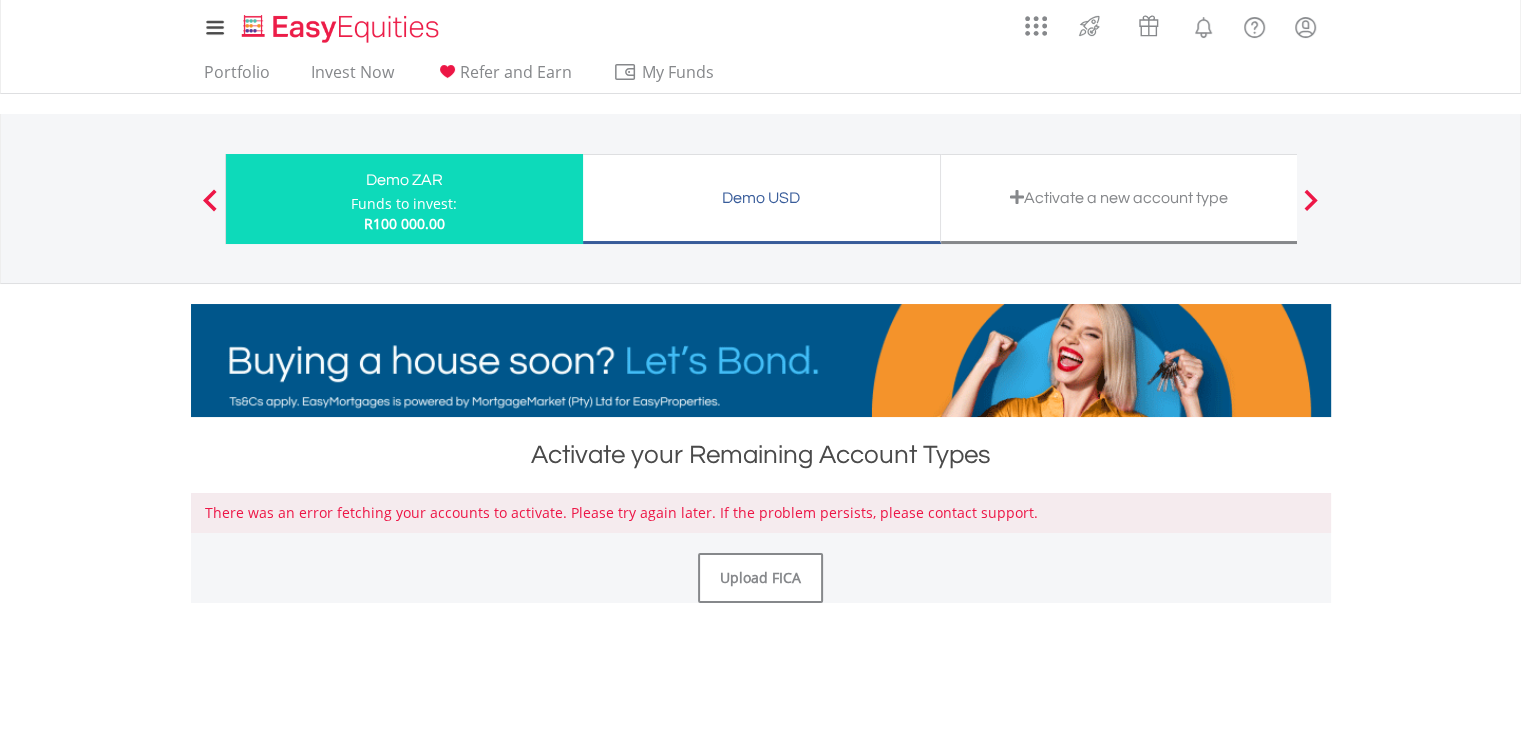 click on "Activate a new account type" at bounding box center (1120, 199) 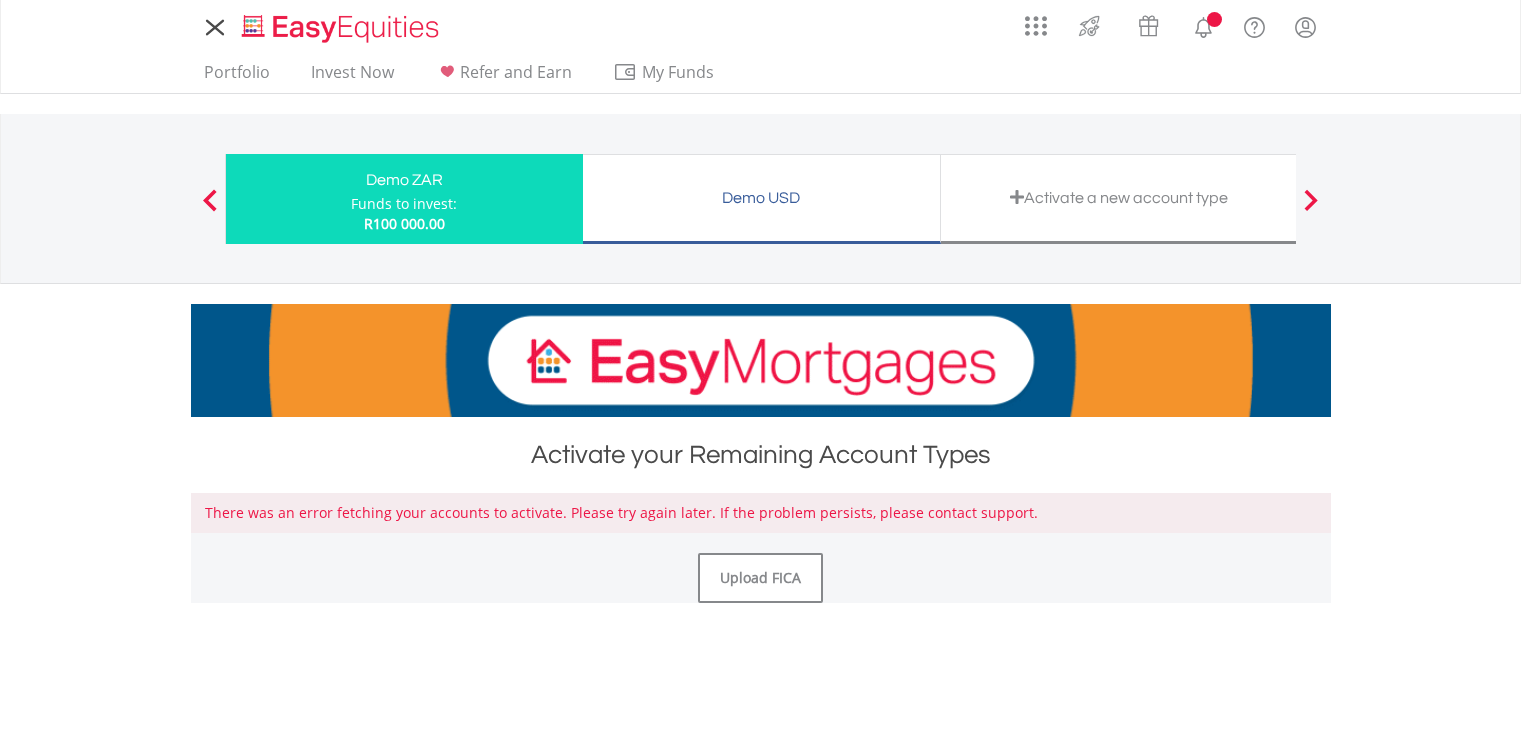 scroll, scrollTop: 0, scrollLeft: 0, axis: both 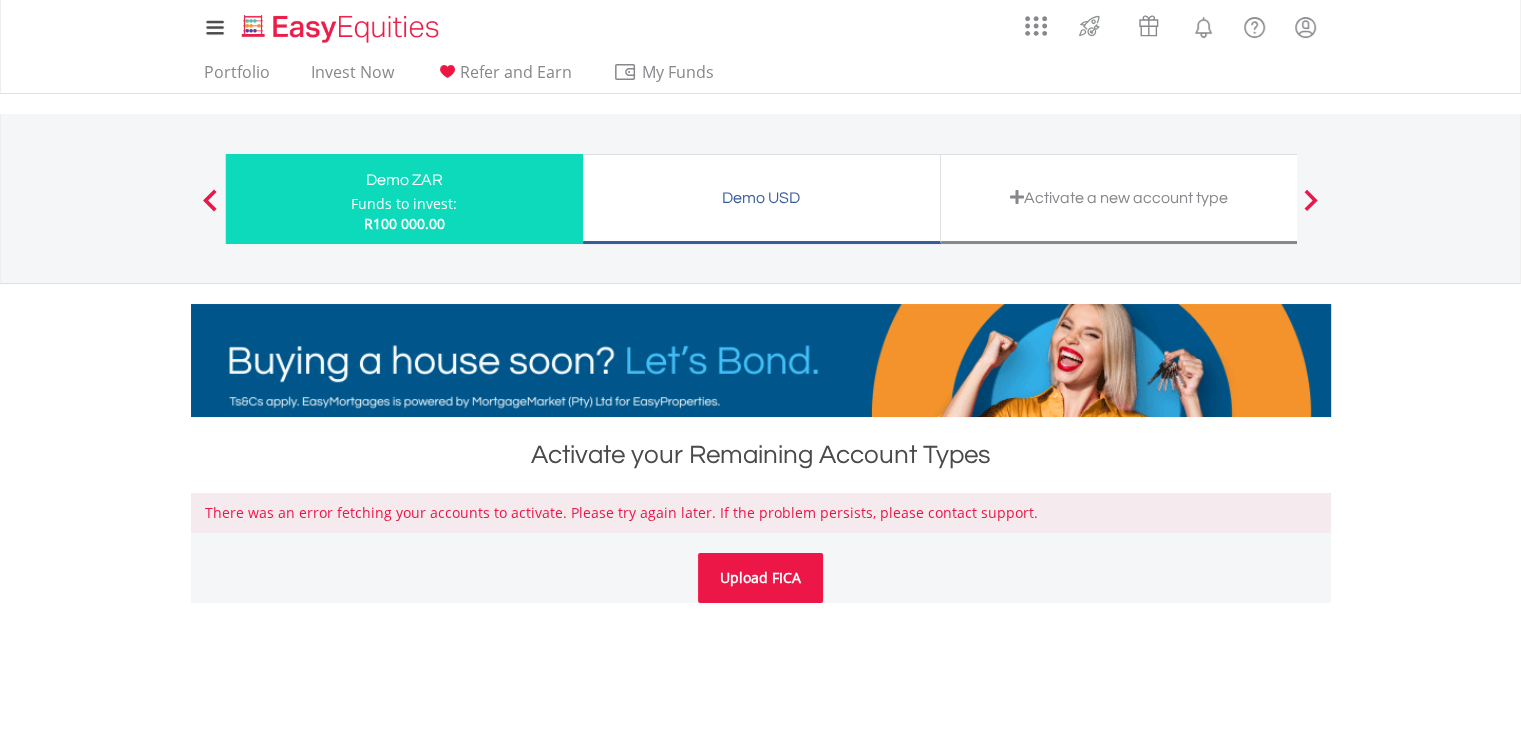 click on "Upload FICA" at bounding box center [760, 578] 